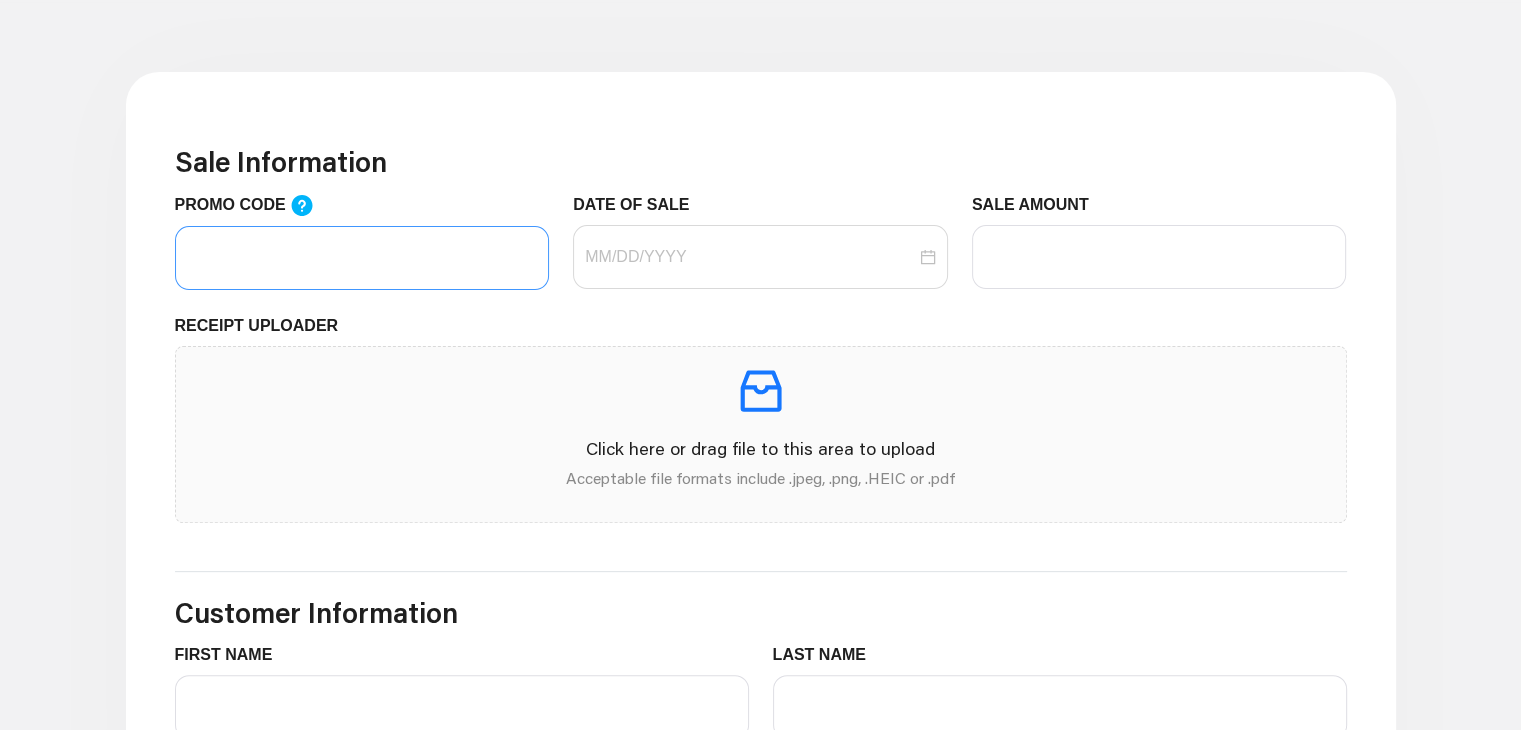 scroll, scrollTop: 564, scrollLeft: 0, axis: vertical 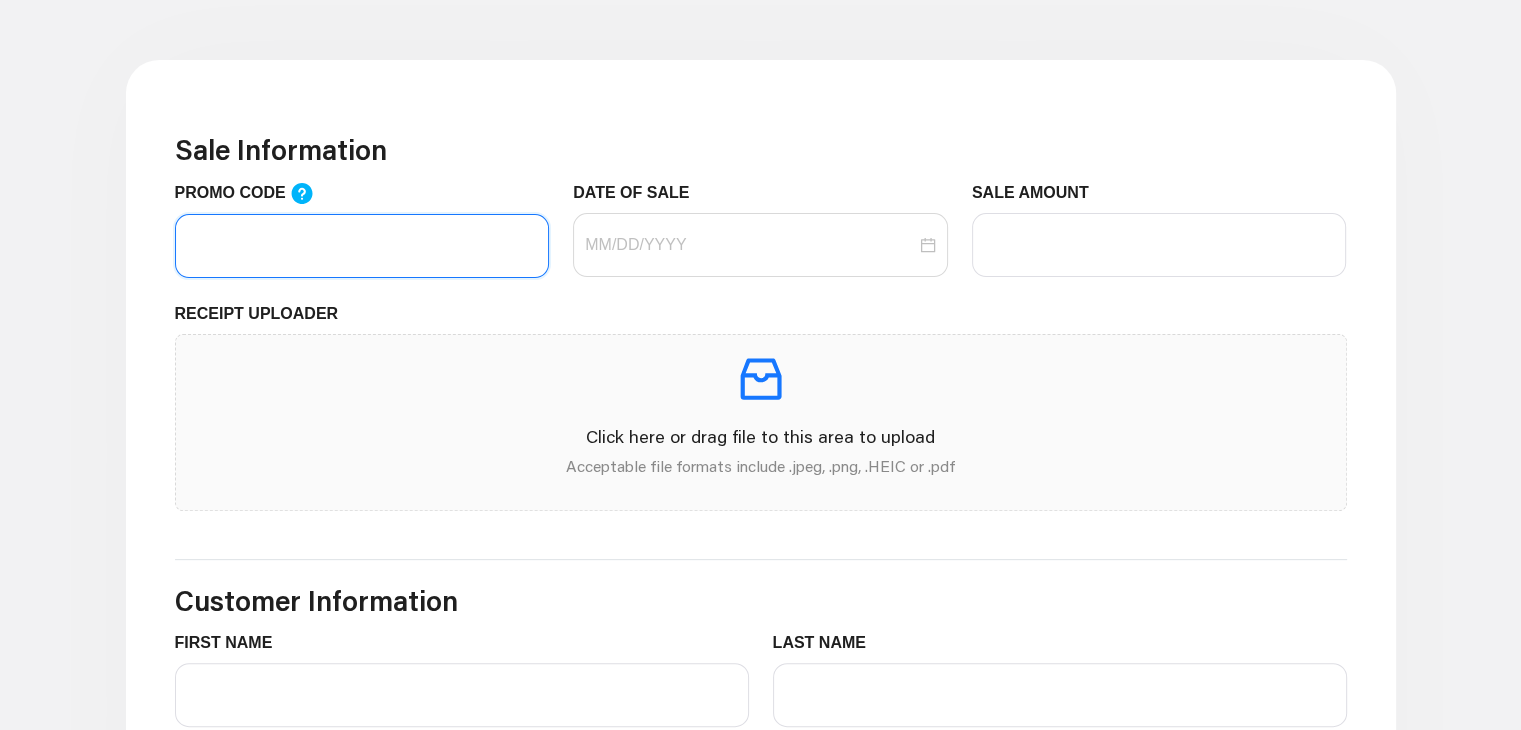 click on "PROMO CODE" at bounding box center (362, 246) 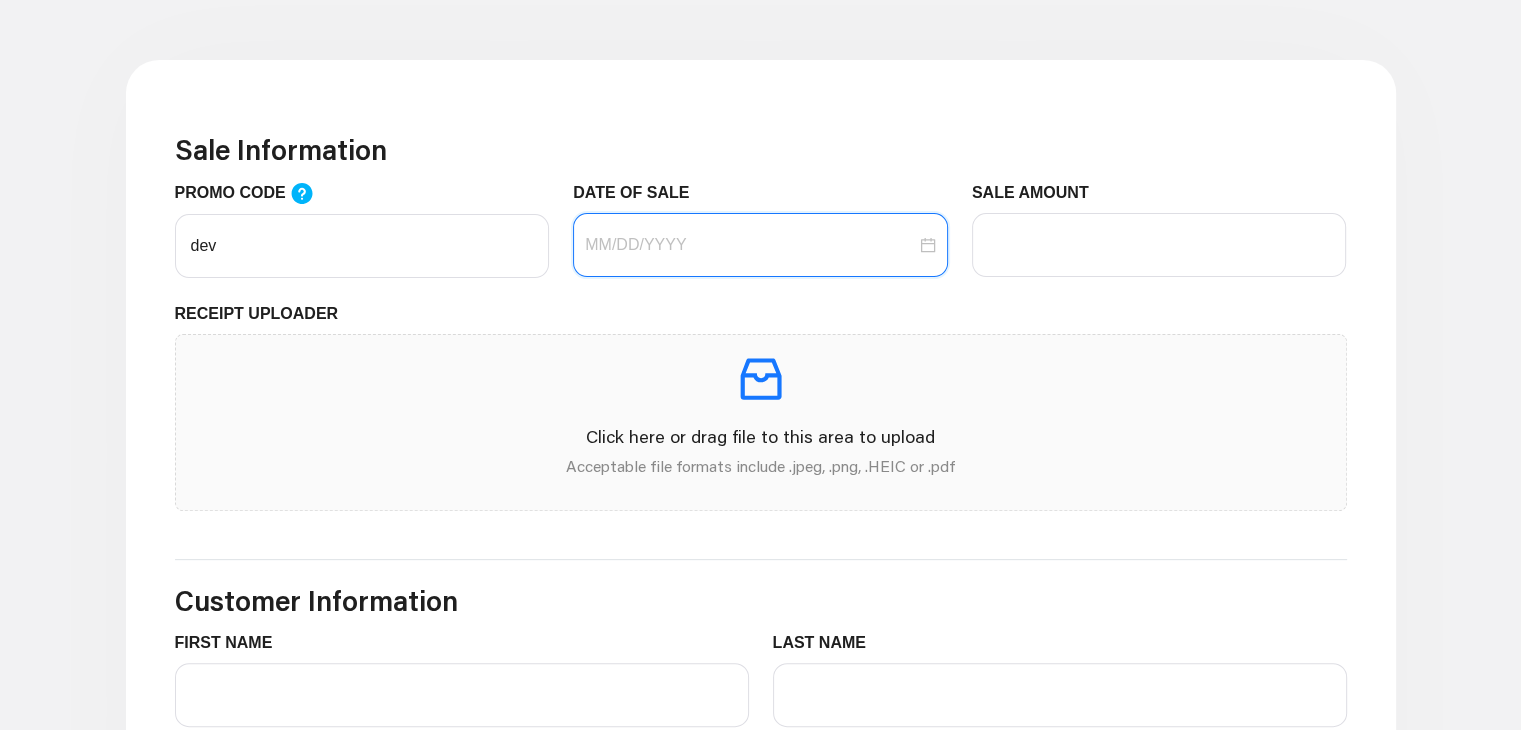 click on "DATE OF SALE" at bounding box center (750, 245) 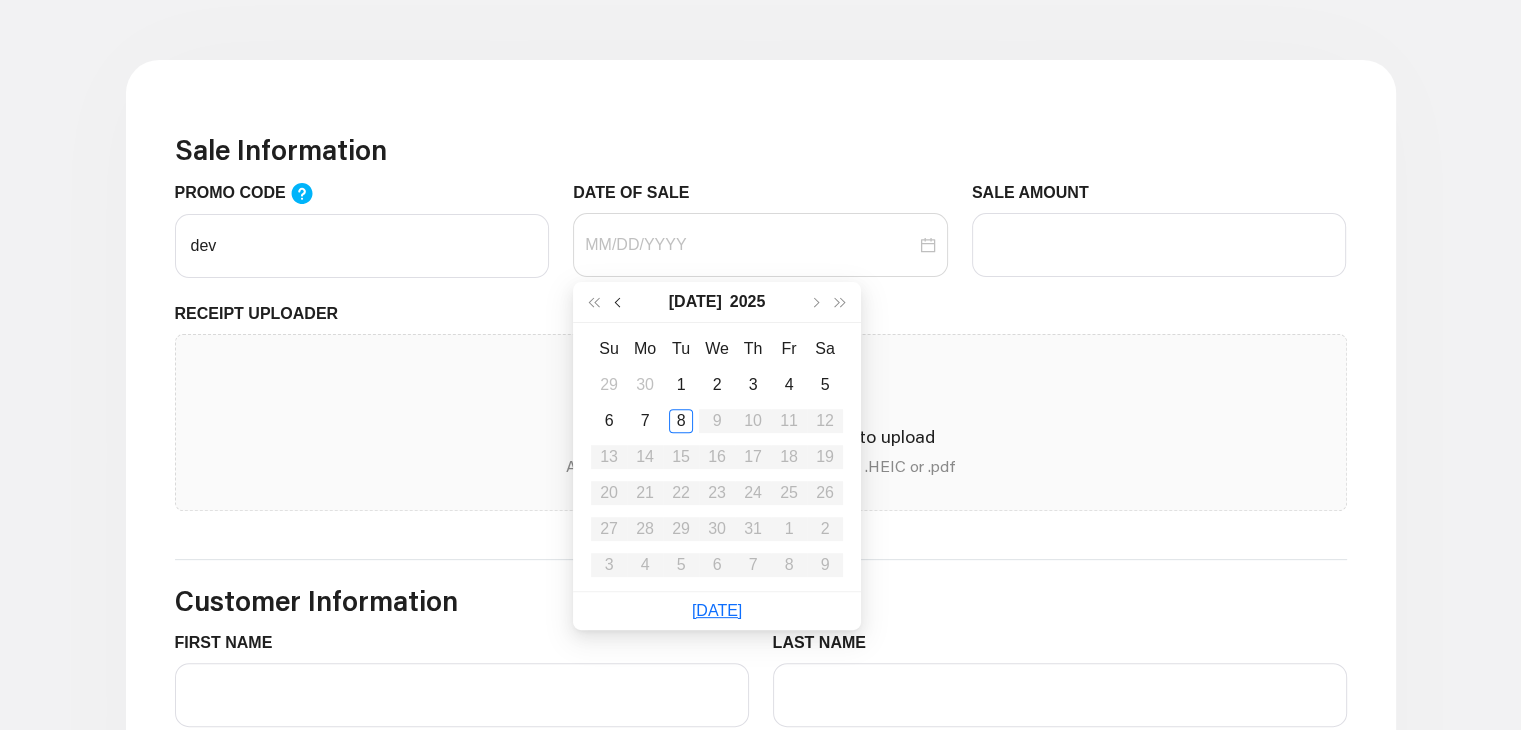 click at bounding box center (620, 302) 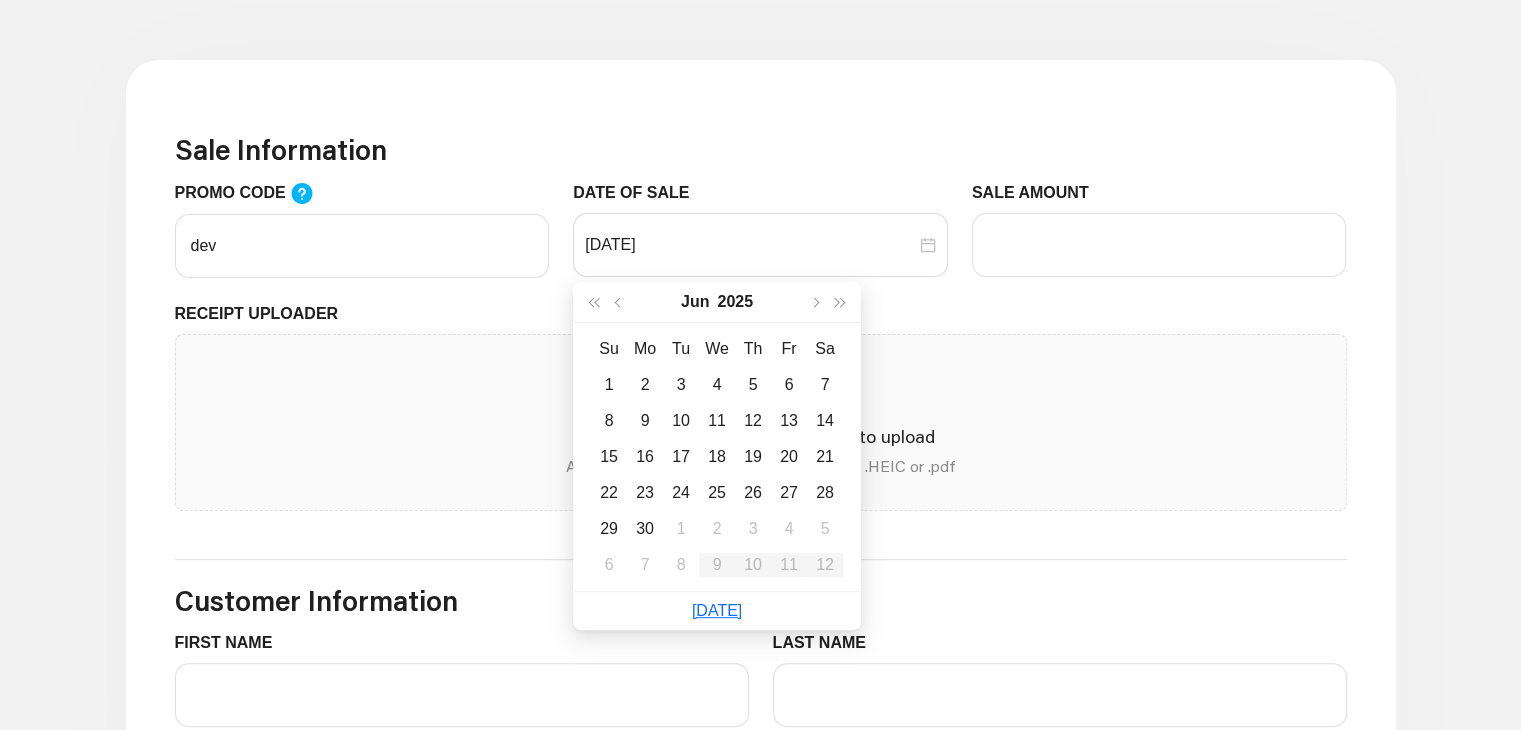 type on "[DATE]" 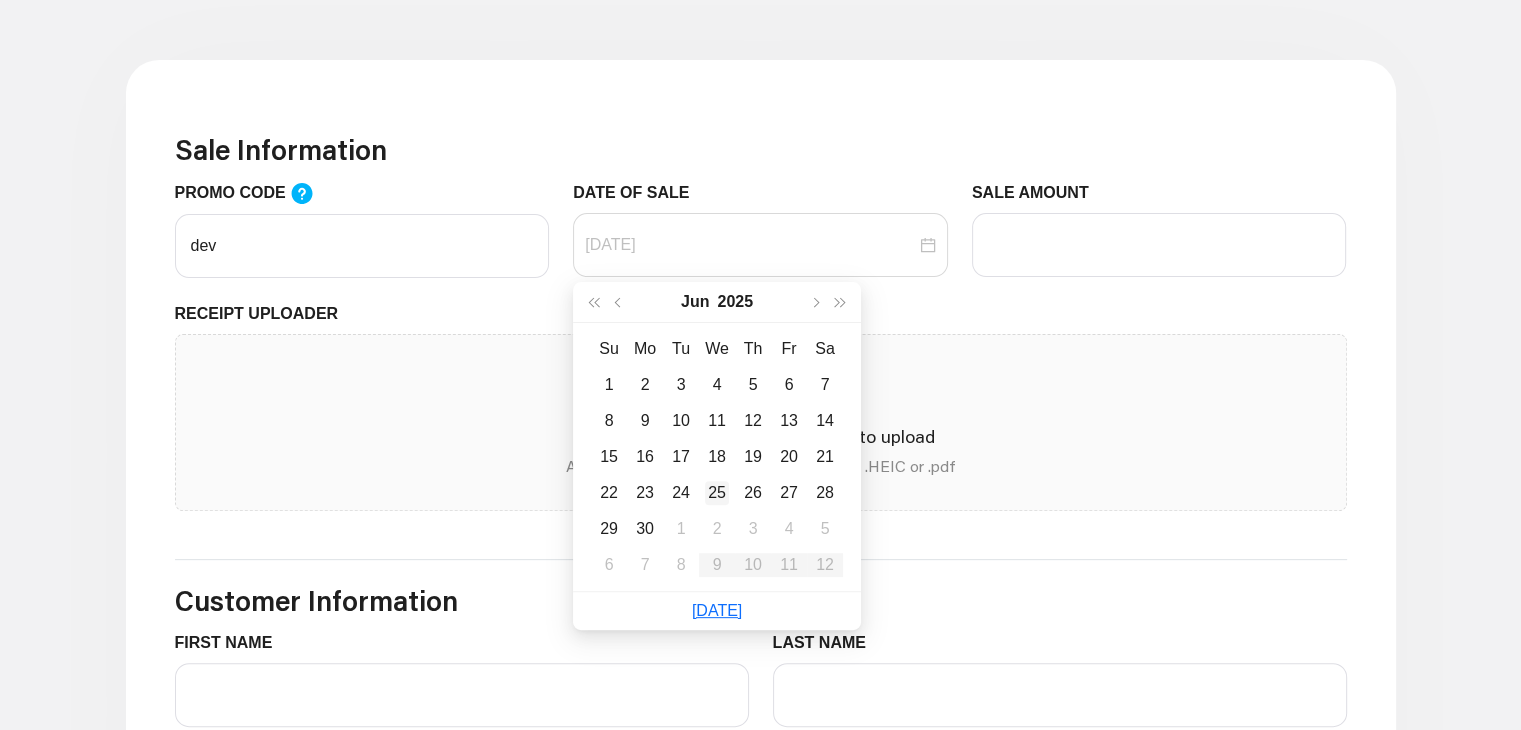 type on "[DATE]" 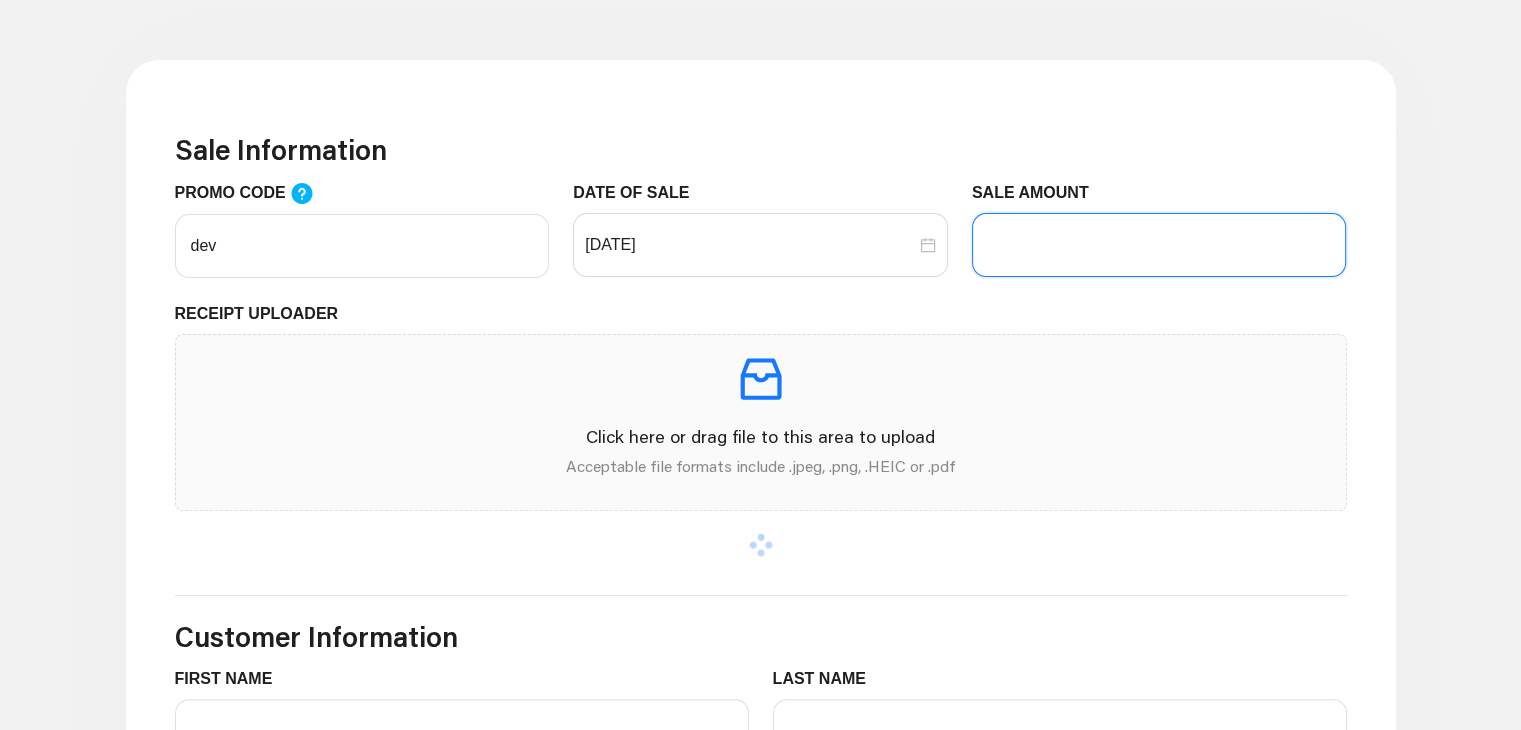 click on "SALE AMOUNT" at bounding box center (1159, 245) 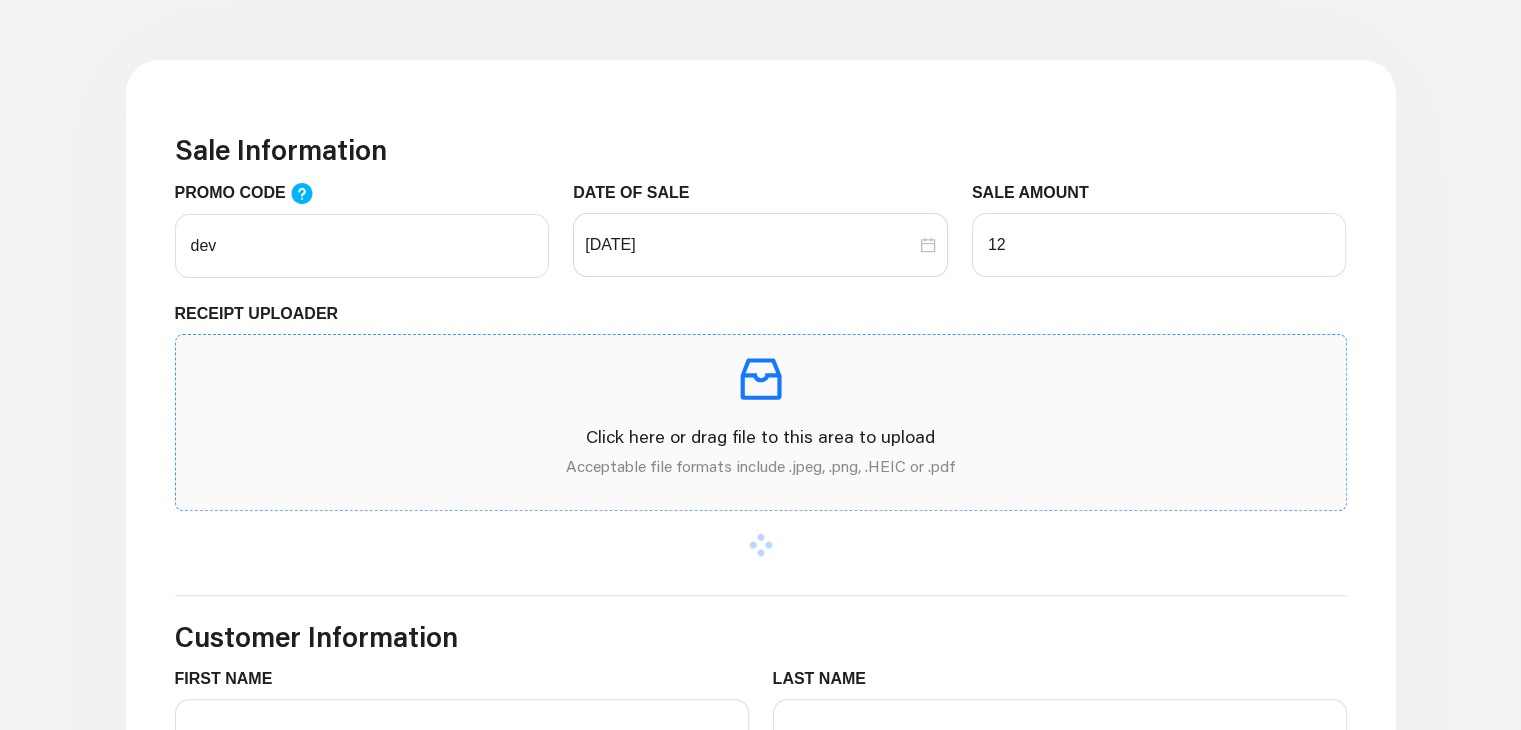 click on "Click here or drag file to this area to upload" at bounding box center (761, 436) 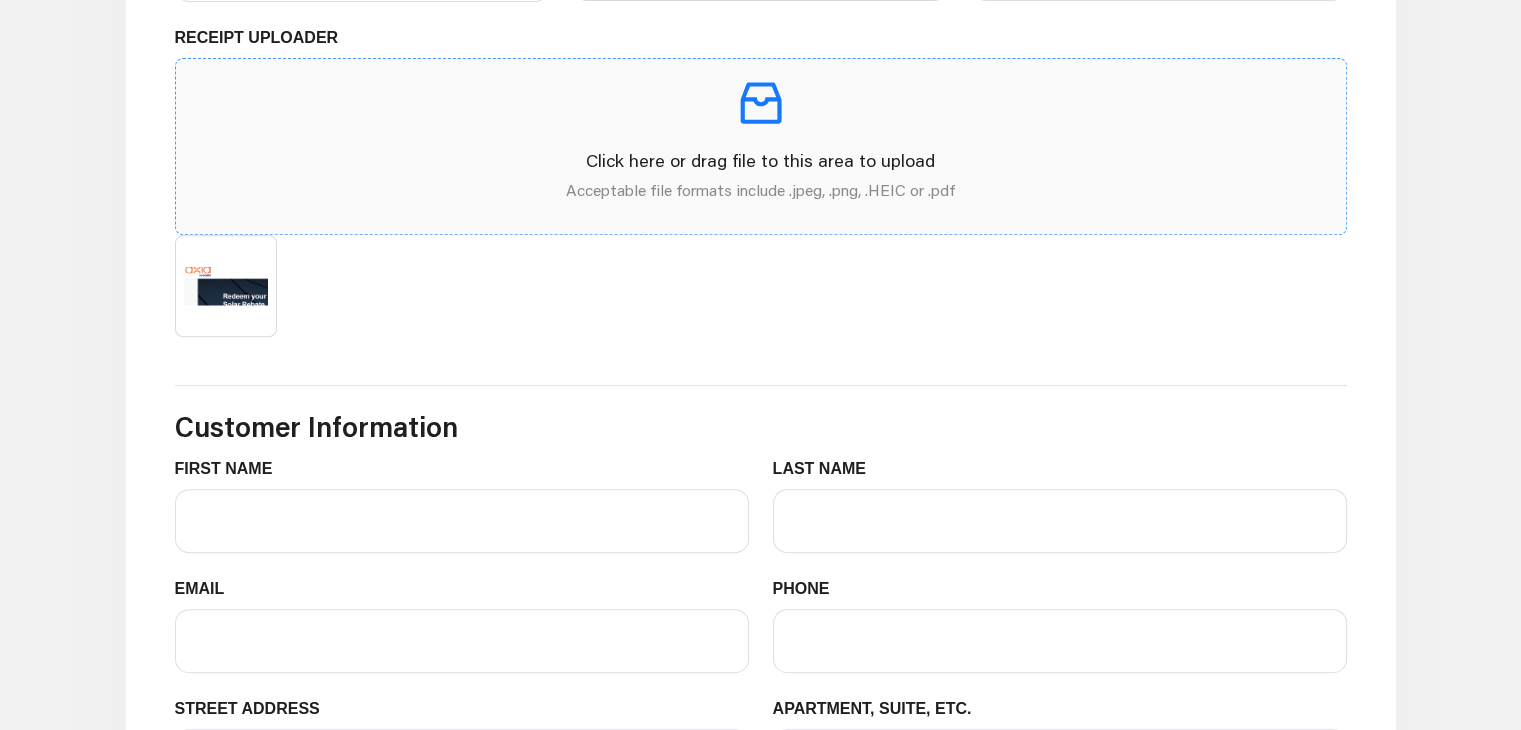 scroll, scrollTop: 842, scrollLeft: 0, axis: vertical 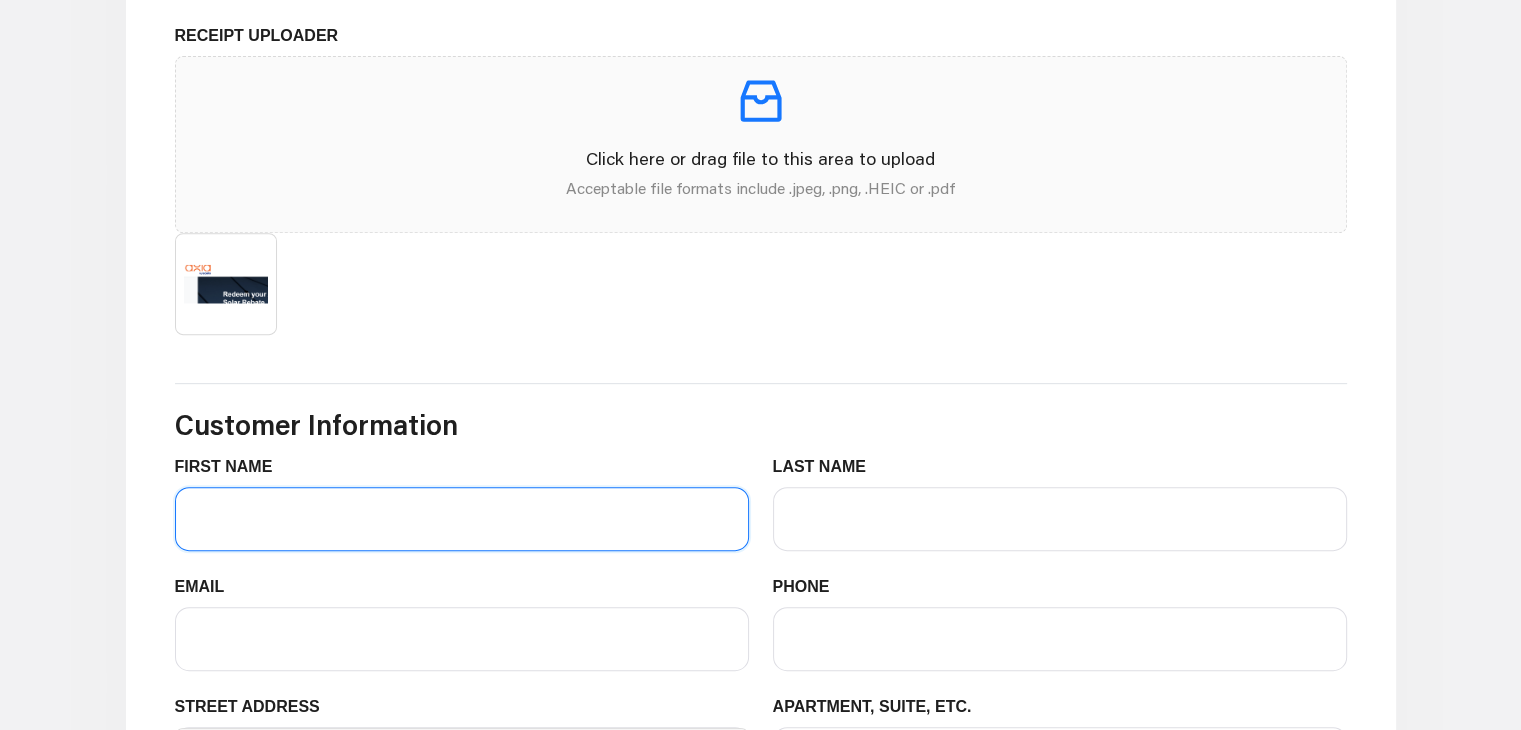 click on "FIRST NAME" at bounding box center [462, 519] 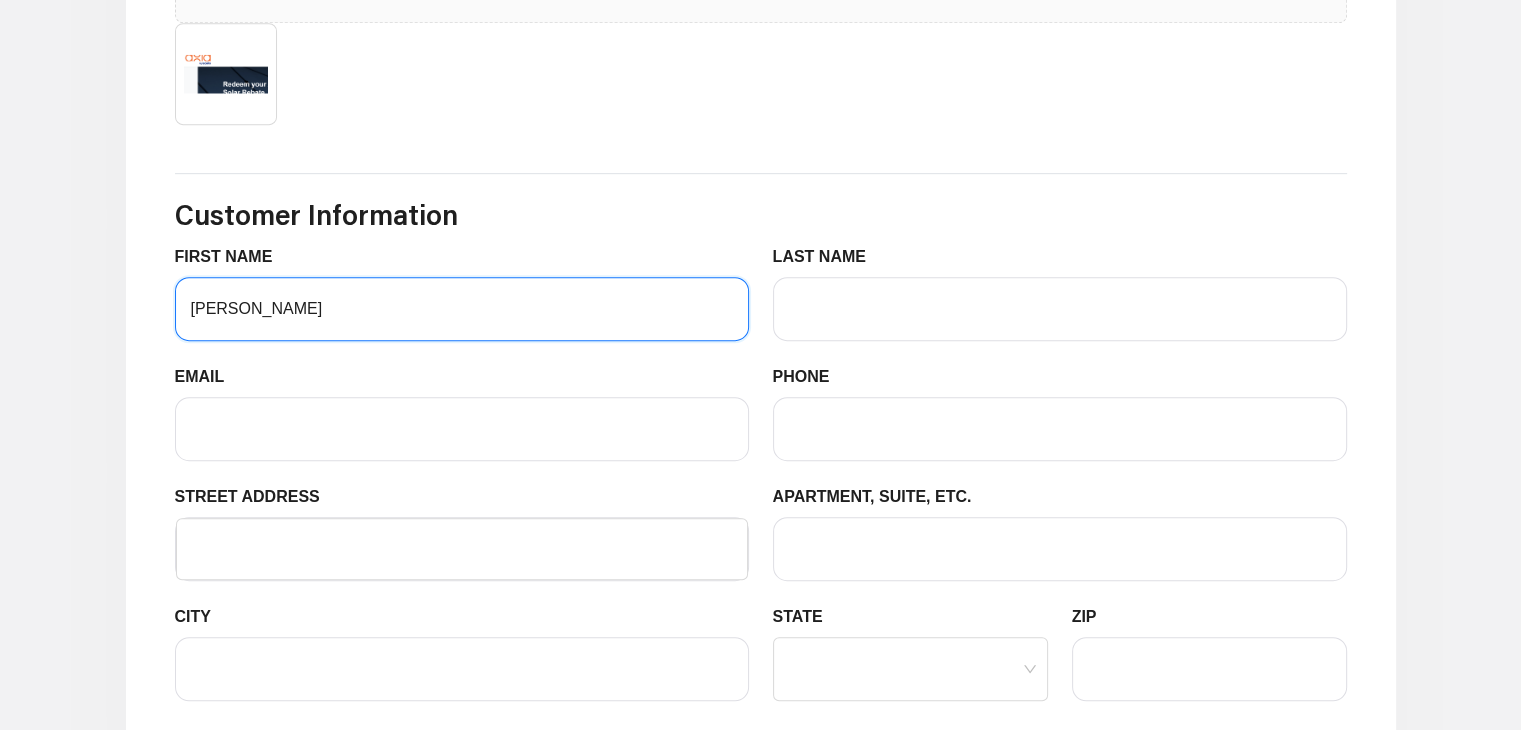 scroll, scrollTop: 1059, scrollLeft: 0, axis: vertical 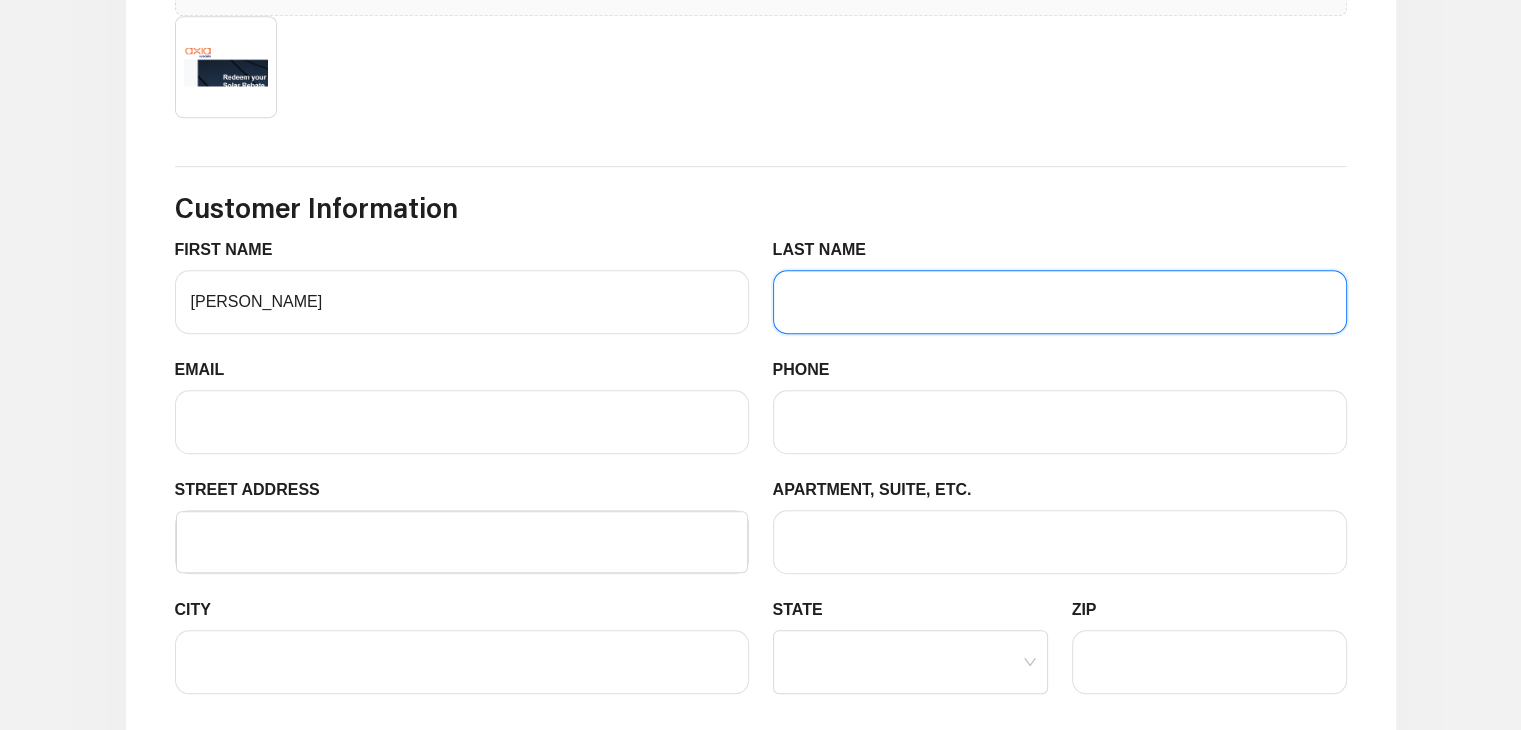 drag, startPoint x: 869, startPoint y: 298, endPoint x: 918, endPoint y: 349, distance: 70.724815 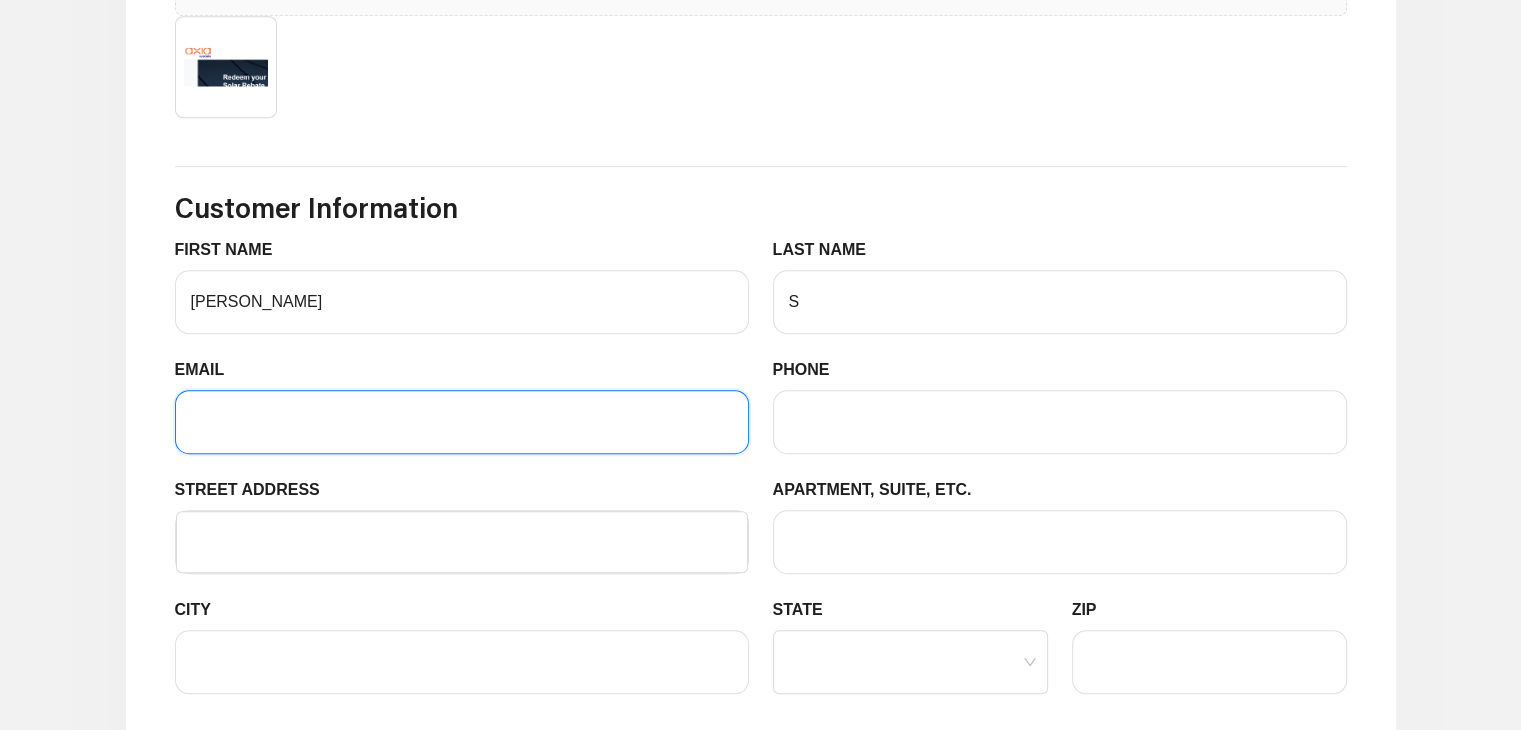 click on "EMAIL" at bounding box center [462, 422] 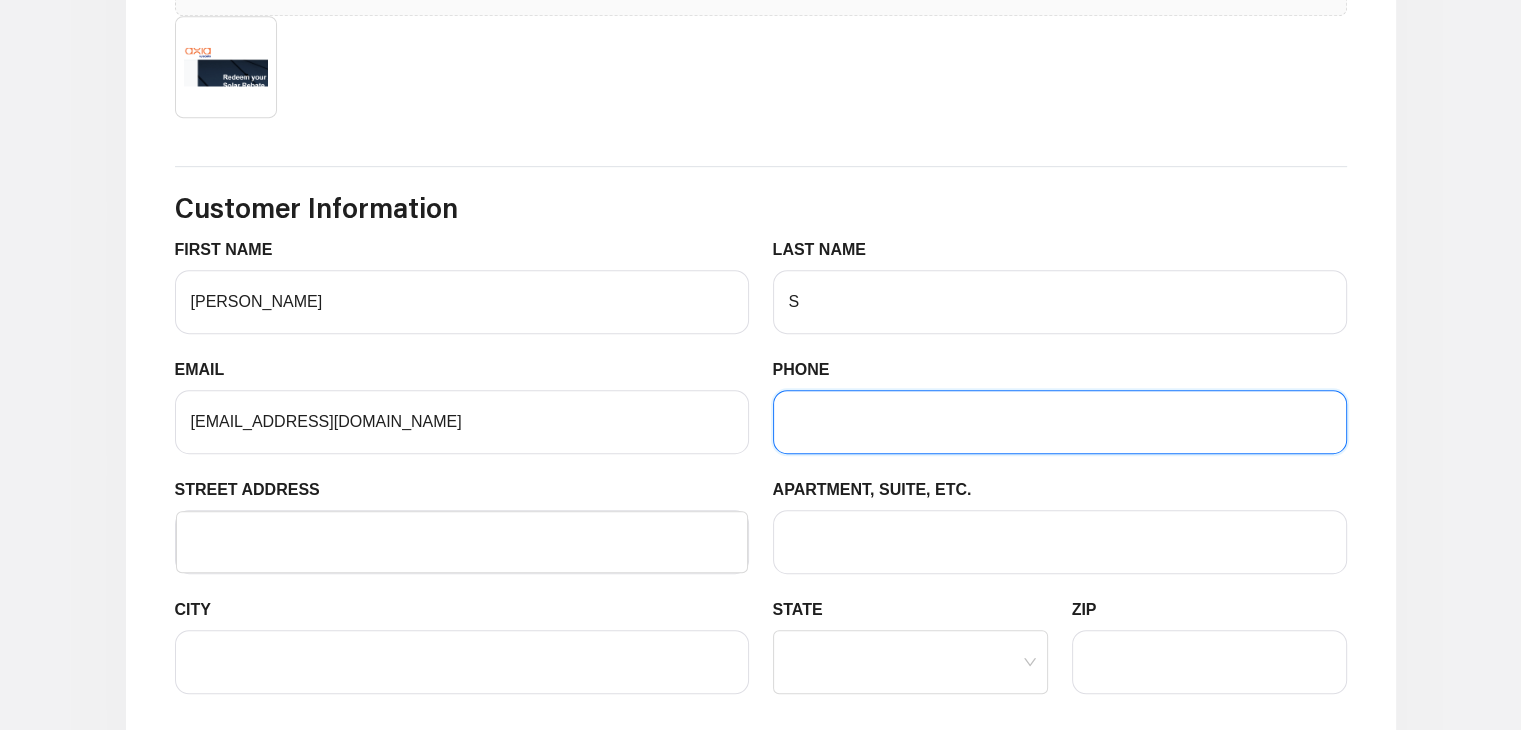 click on "PHONE" at bounding box center (1060, 422) 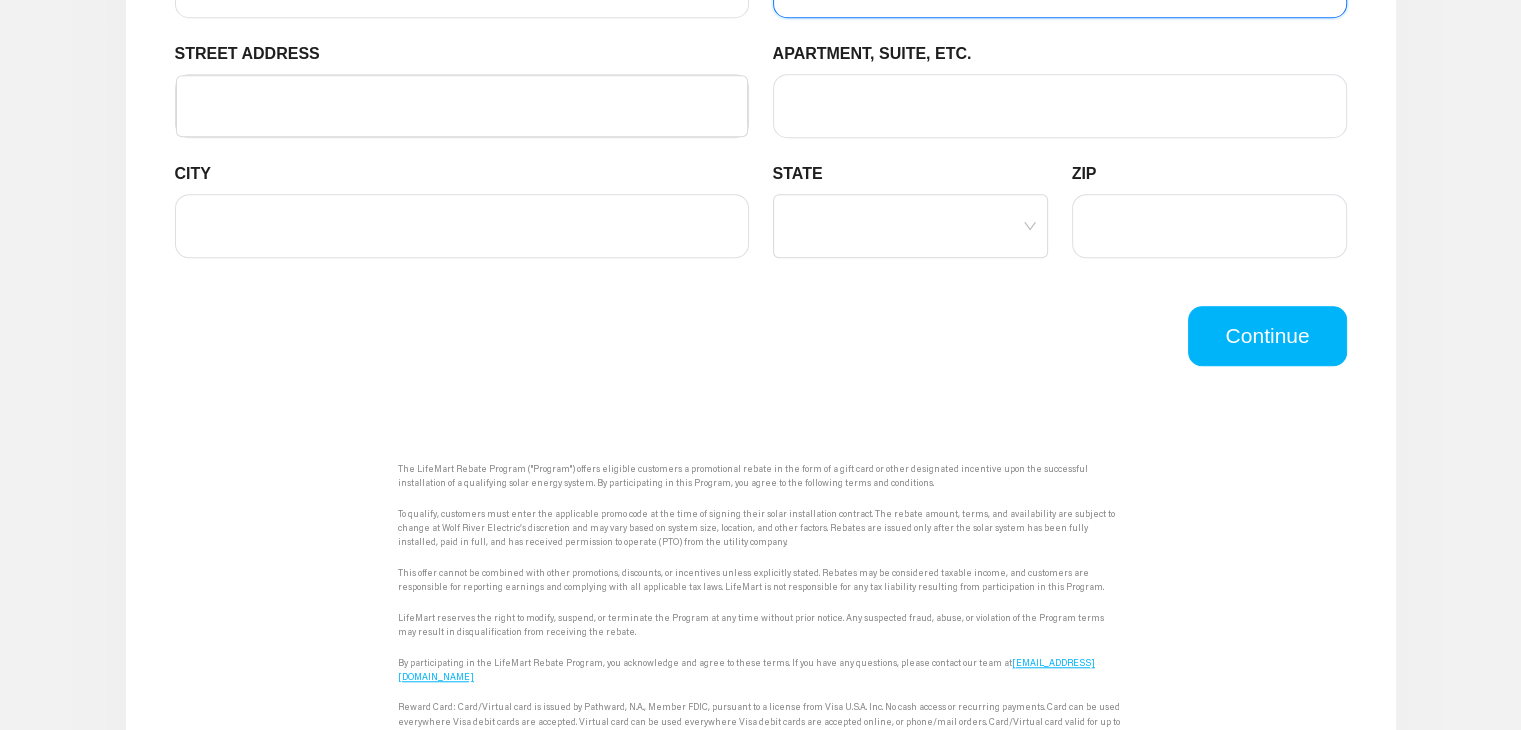 scroll, scrollTop: 1516, scrollLeft: 0, axis: vertical 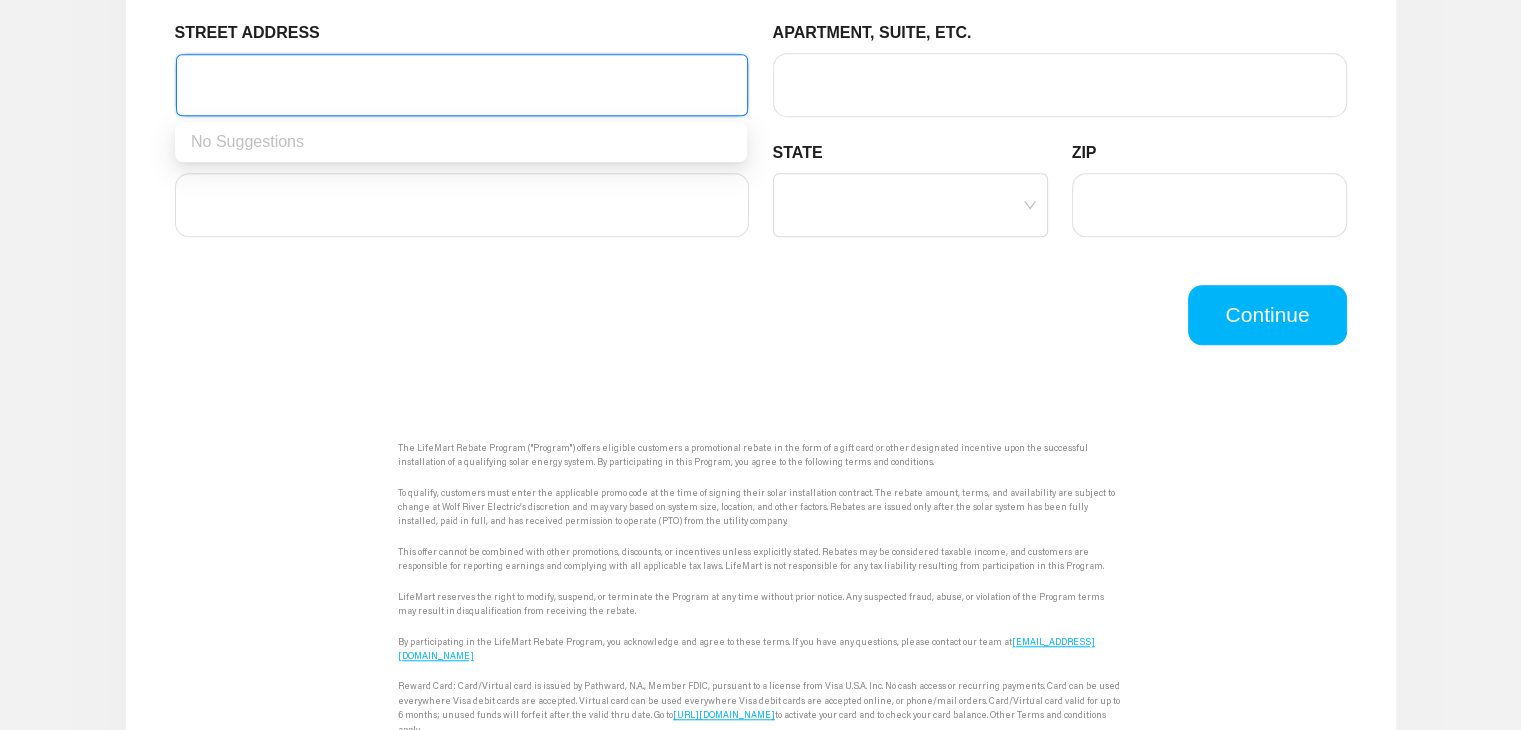 click on "STREET ADDRESS" at bounding box center [462, 85] 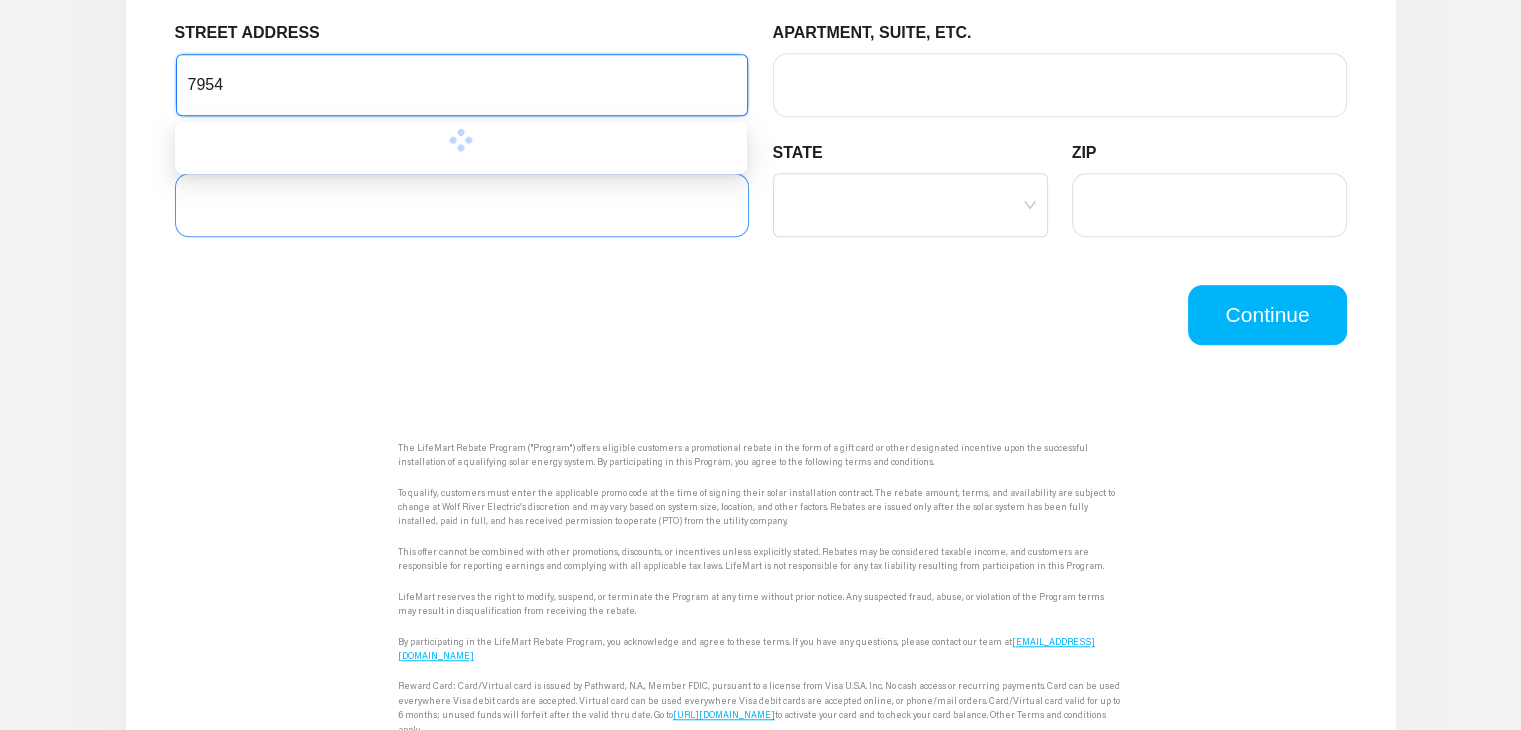 type on "7954" 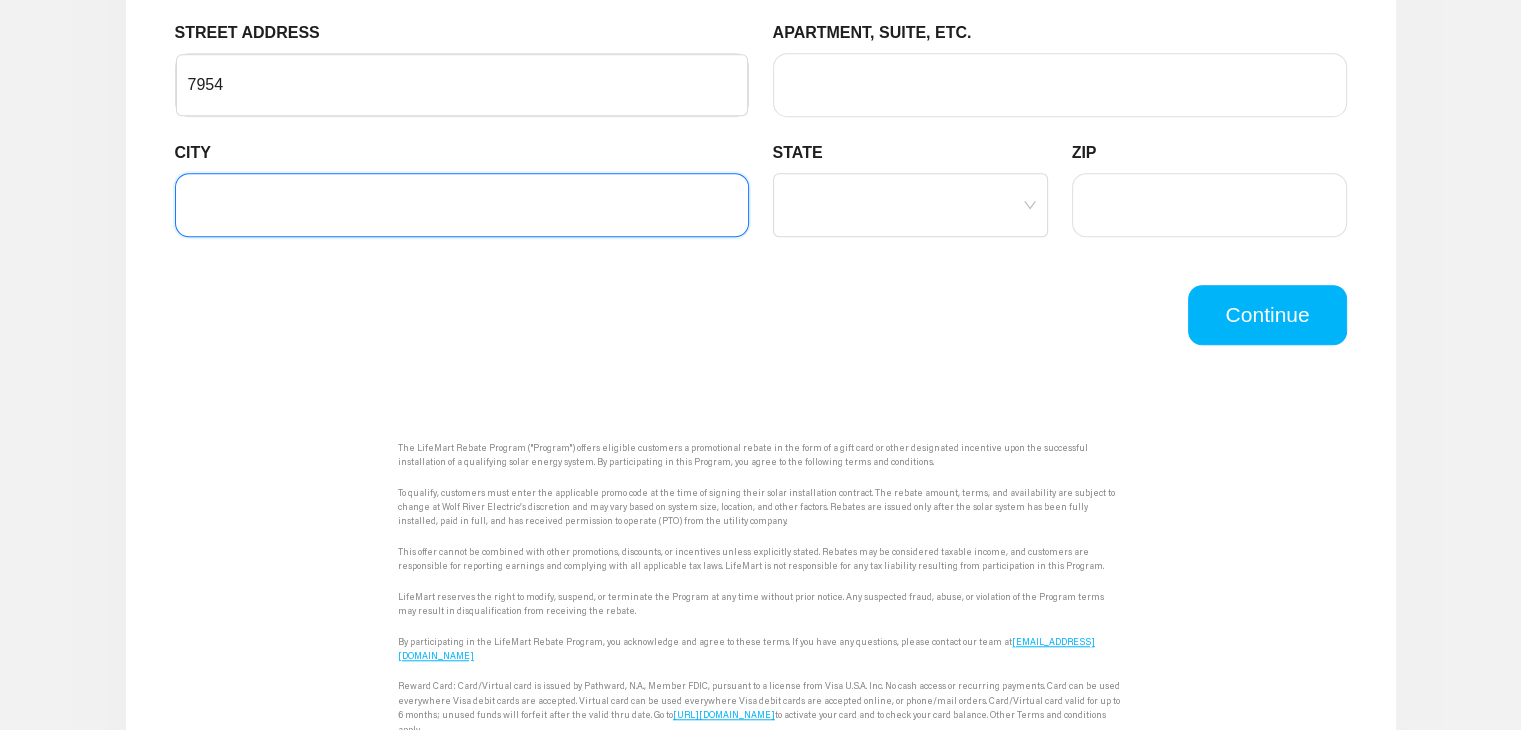 drag, startPoint x: 249, startPoint y: 201, endPoint x: 318, endPoint y: 257, distance: 88.86507 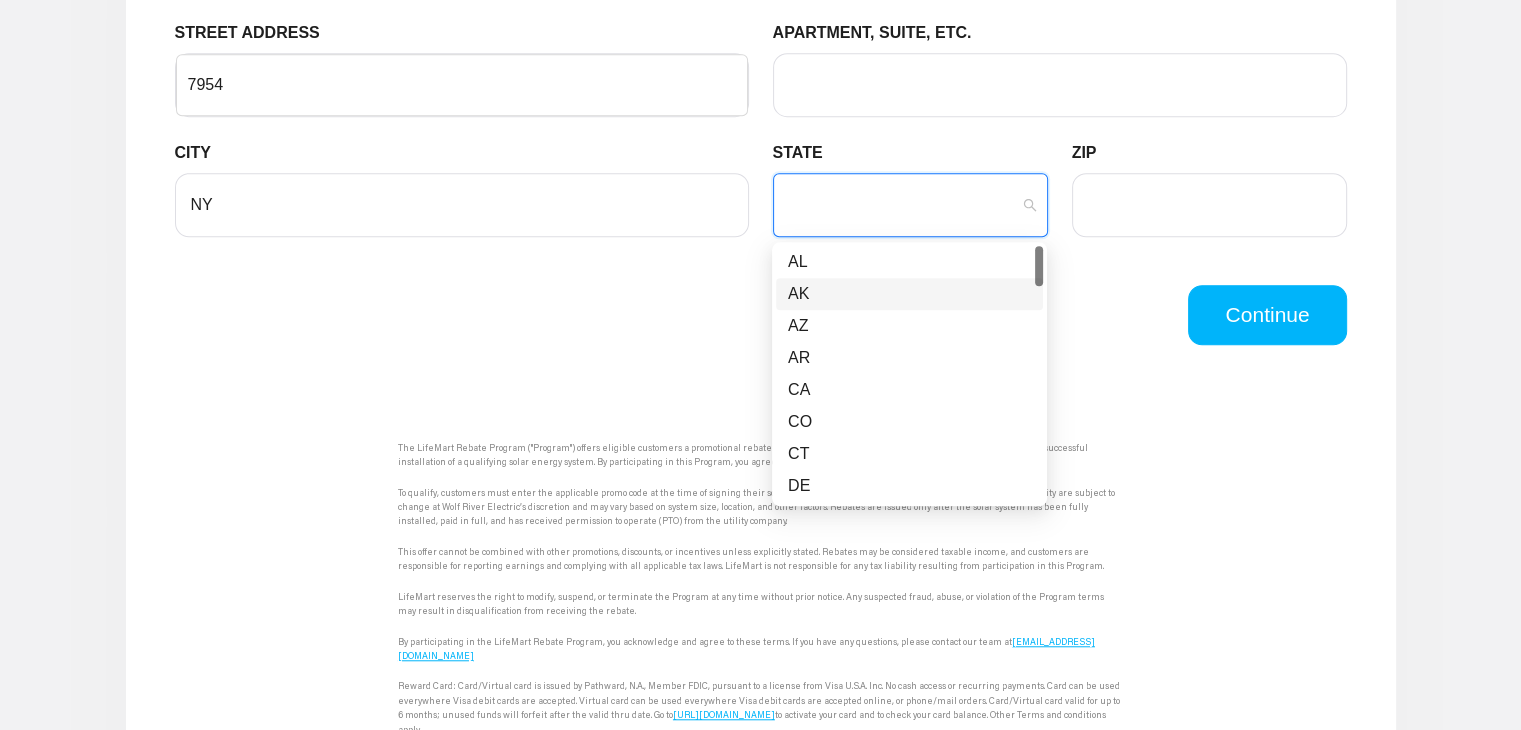 drag, startPoint x: 840, startPoint y: 233, endPoint x: 829, endPoint y: 290, distance: 58.0517 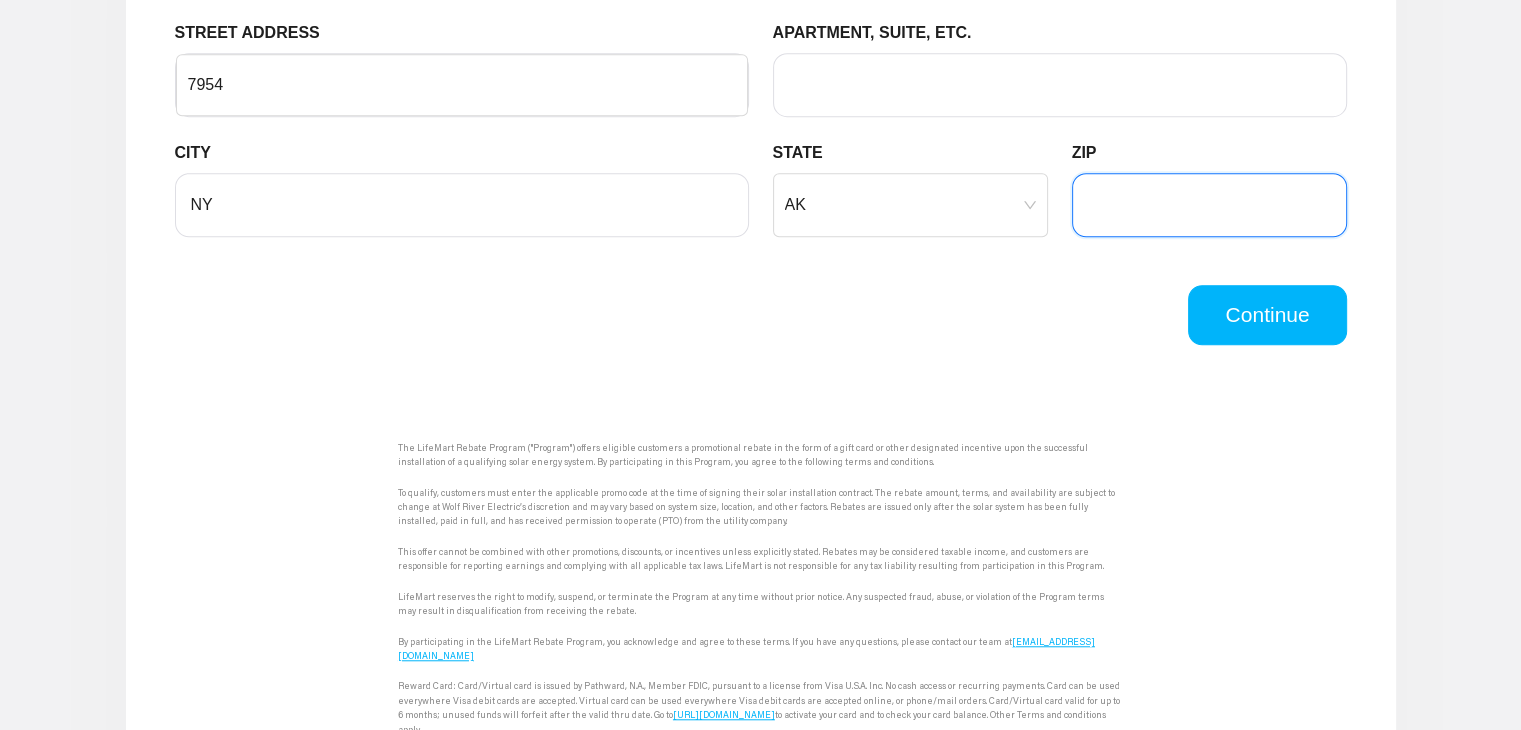 click on "ZIP" at bounding box center (1209, 205) 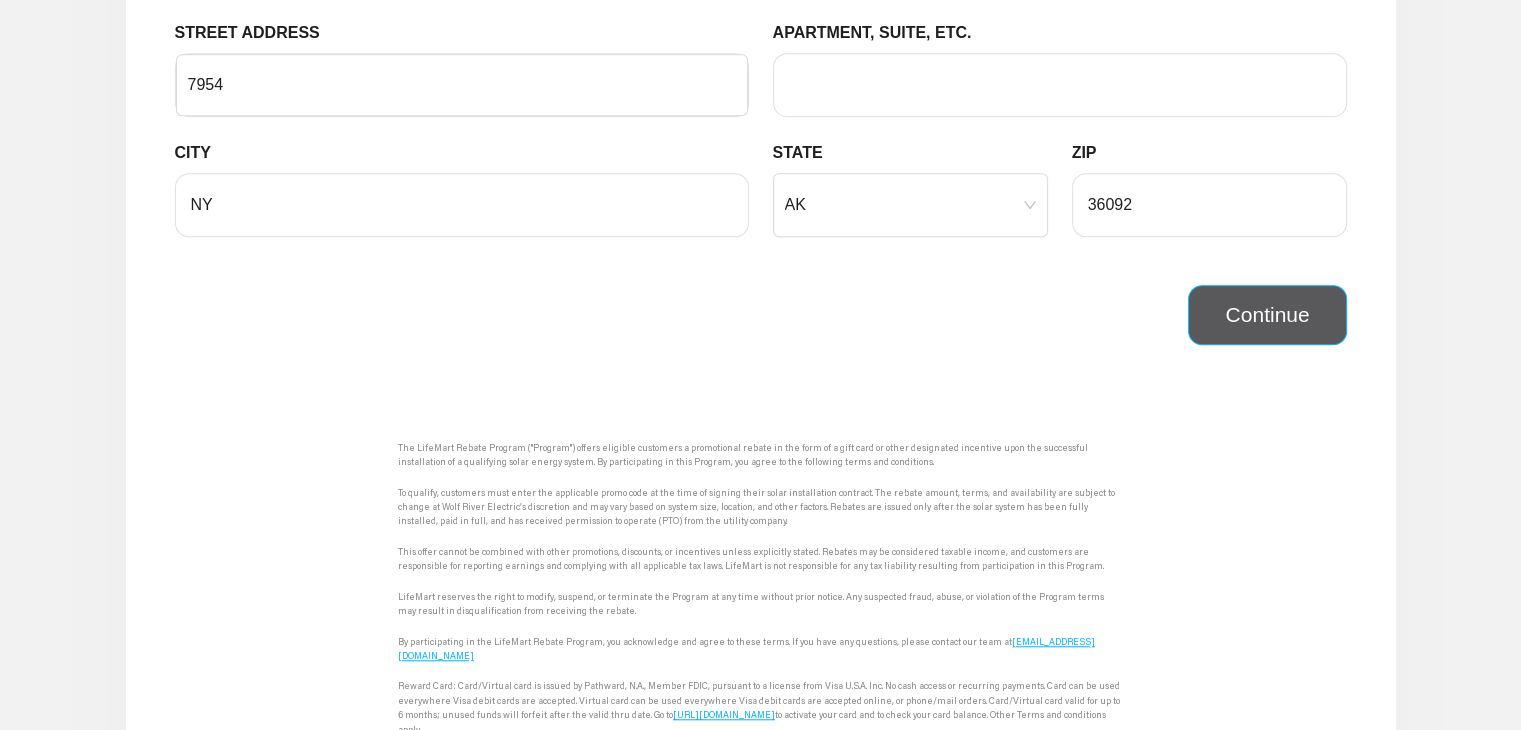 click on "Continue" at bounding box center [1267, 315] 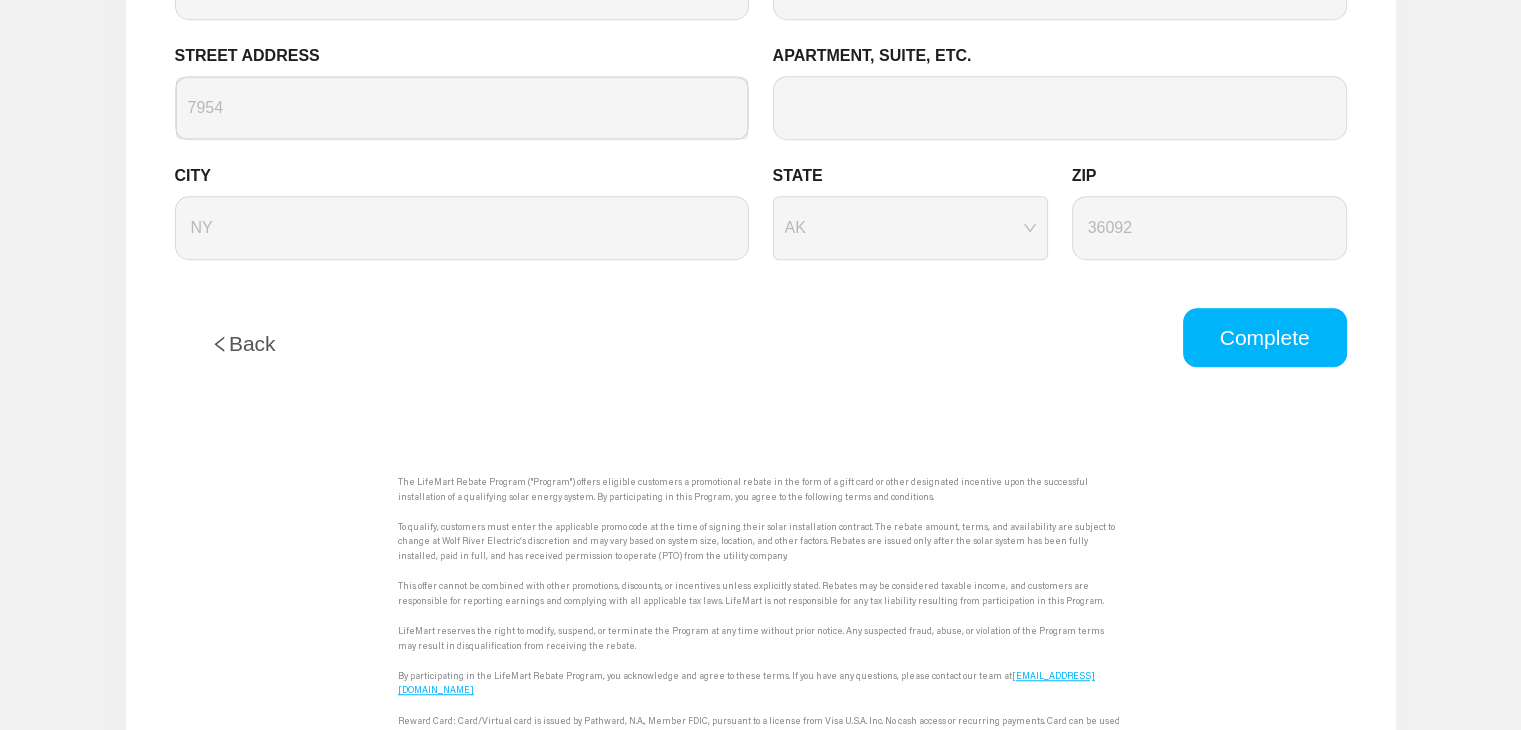 scroll, scrollTop: 1384, scrollLeft: 0, axis: vertical 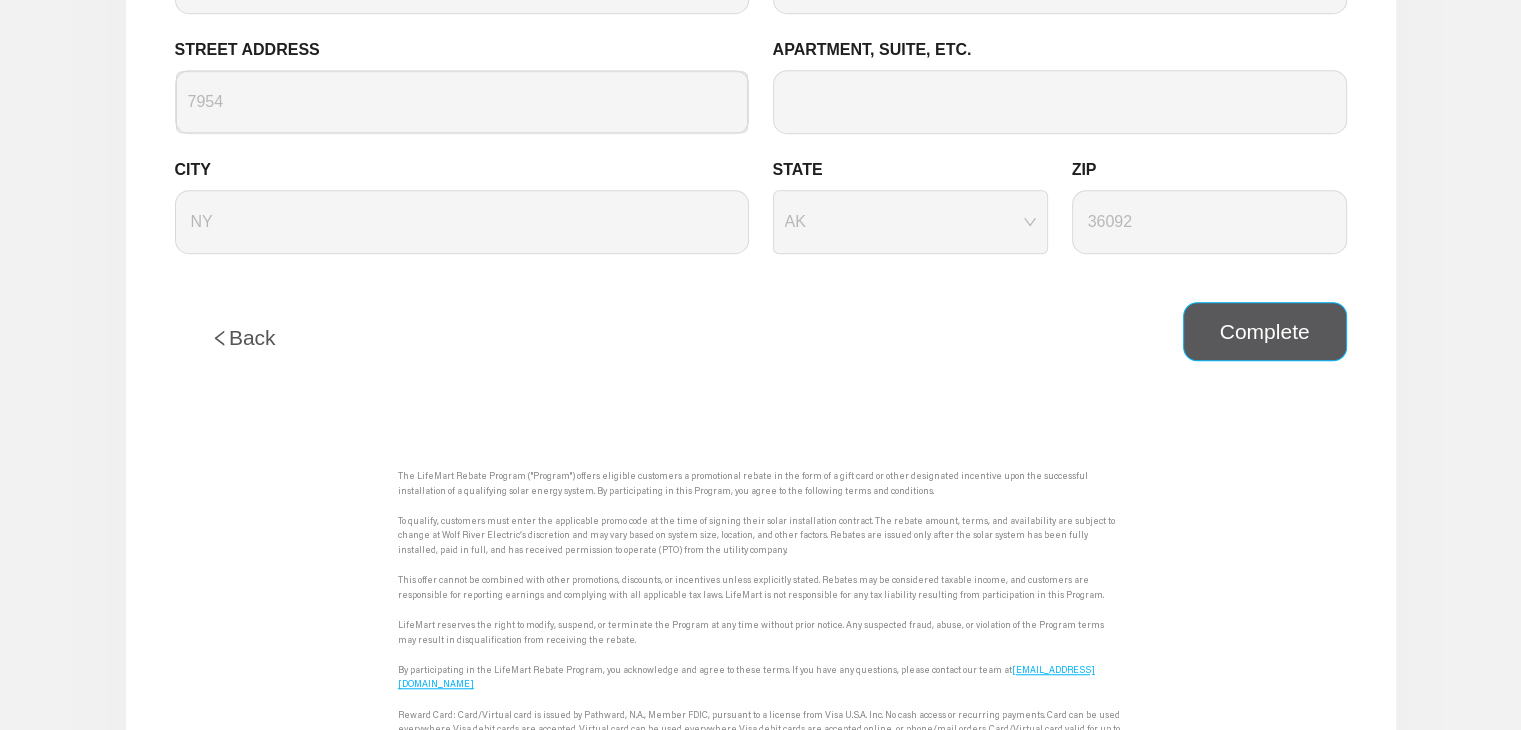 click on "Complete" at bounding box center (1265, 332) 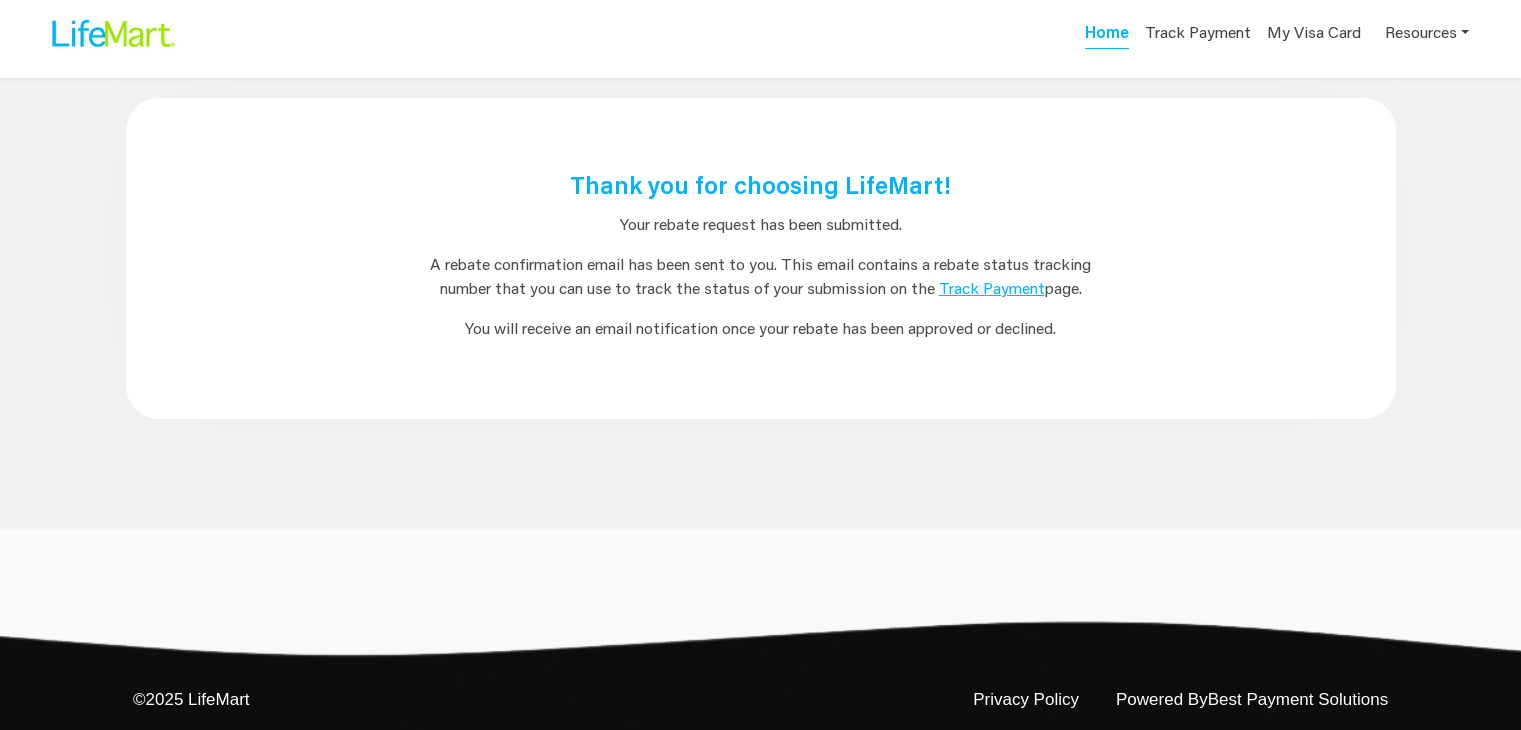 scroll, scrollTop: 0, scrollLeft: 0, axis: both 